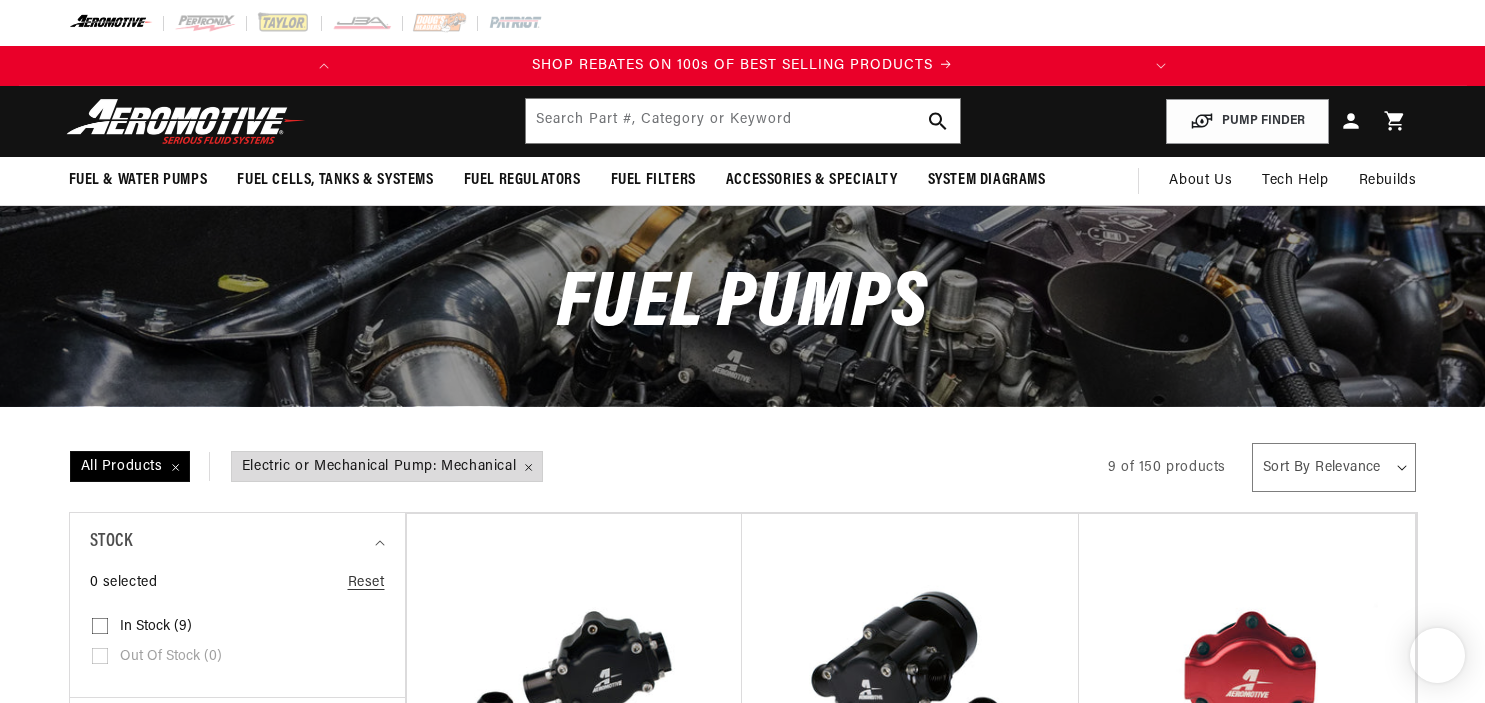 scroll, scrollTop: 0, scrollLeft: 0, axis: both 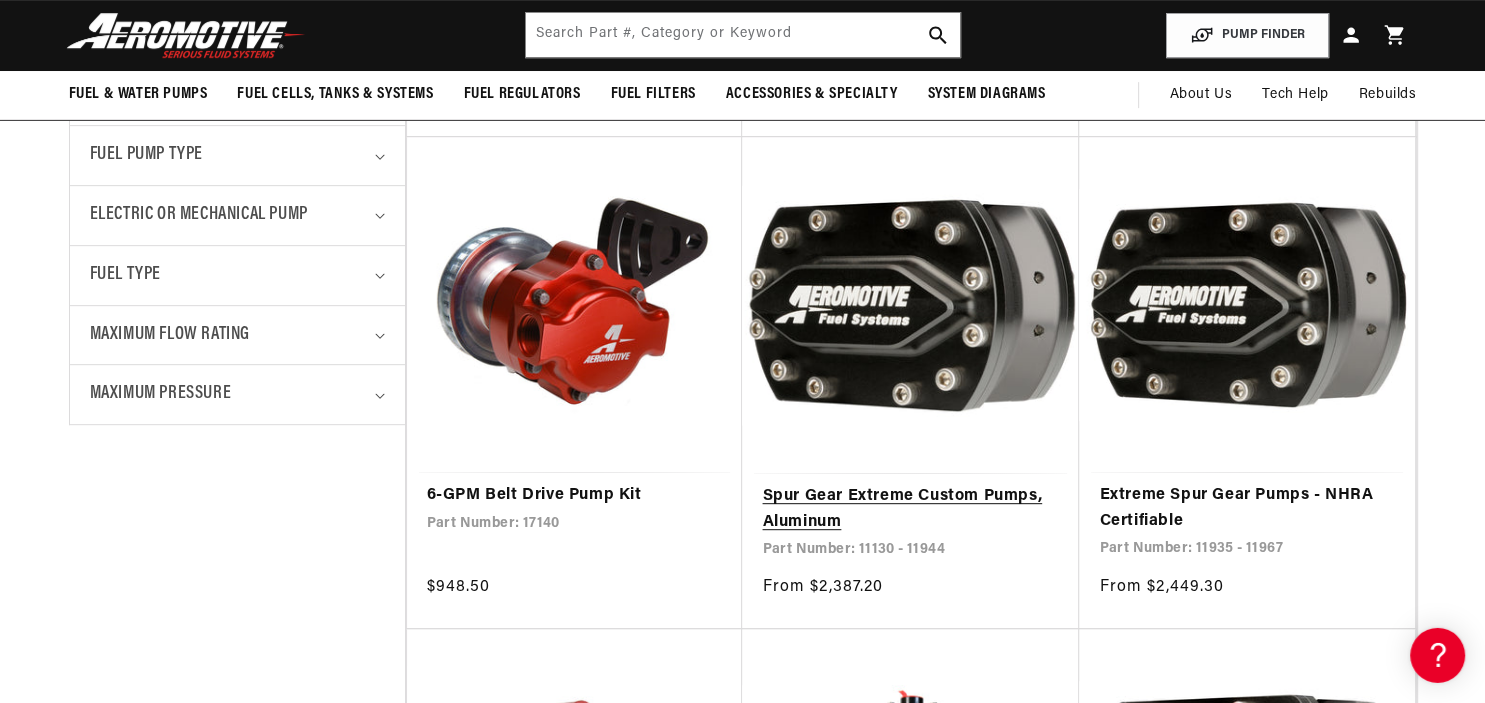 click on "Spur Gear Extreme Custom Pumps, Aluminum" at bounding box center (910, 509) 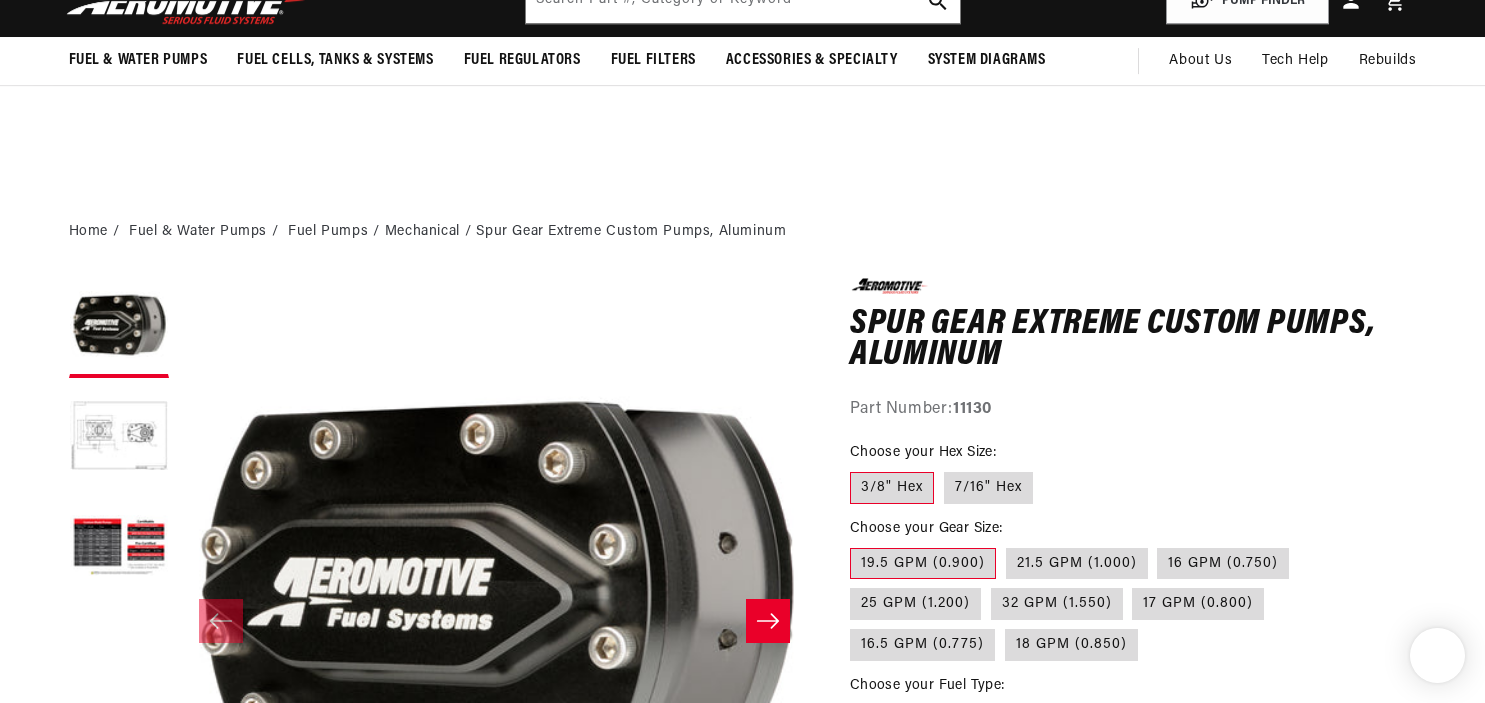 scroll, scrollTop: 668, scrollLeft: 0, axis: vertical 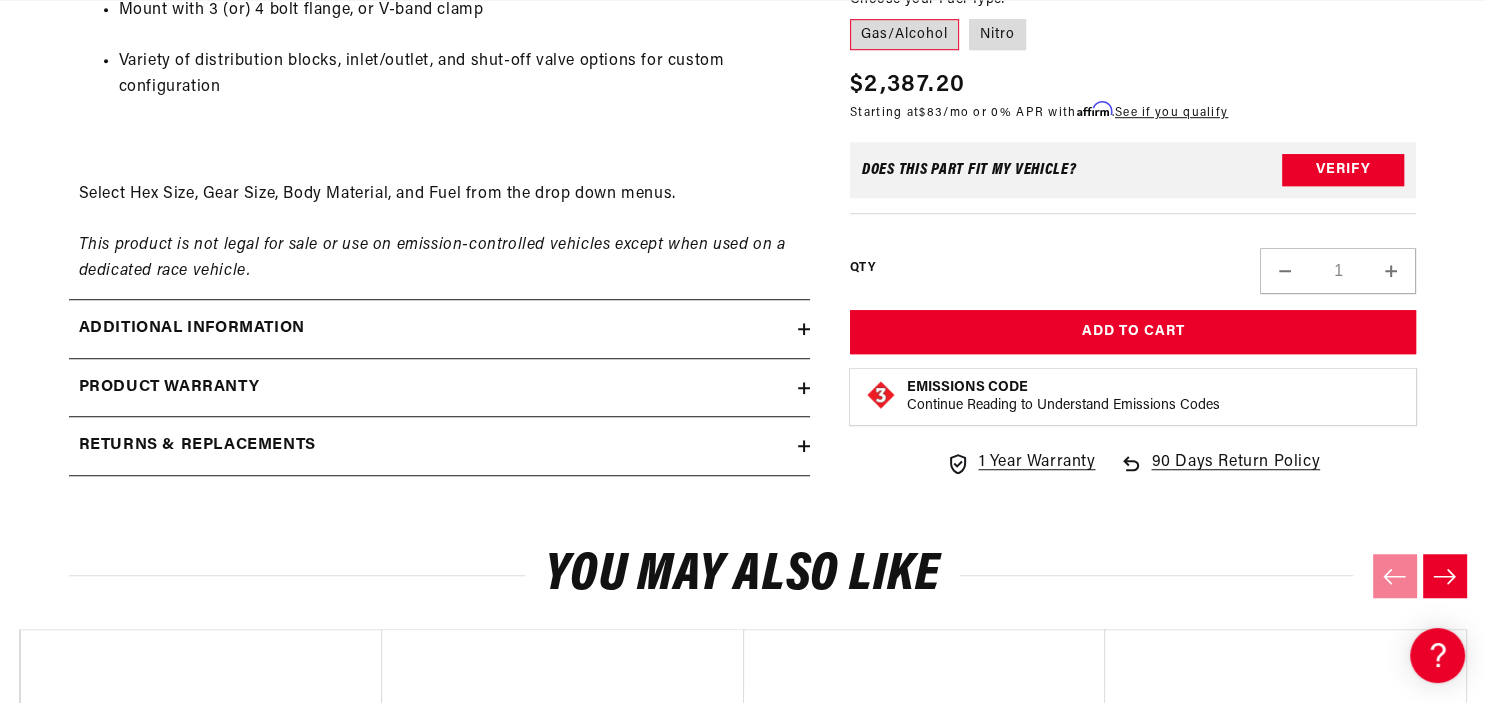 click on "Additional information" at bounding box center [192, 329] 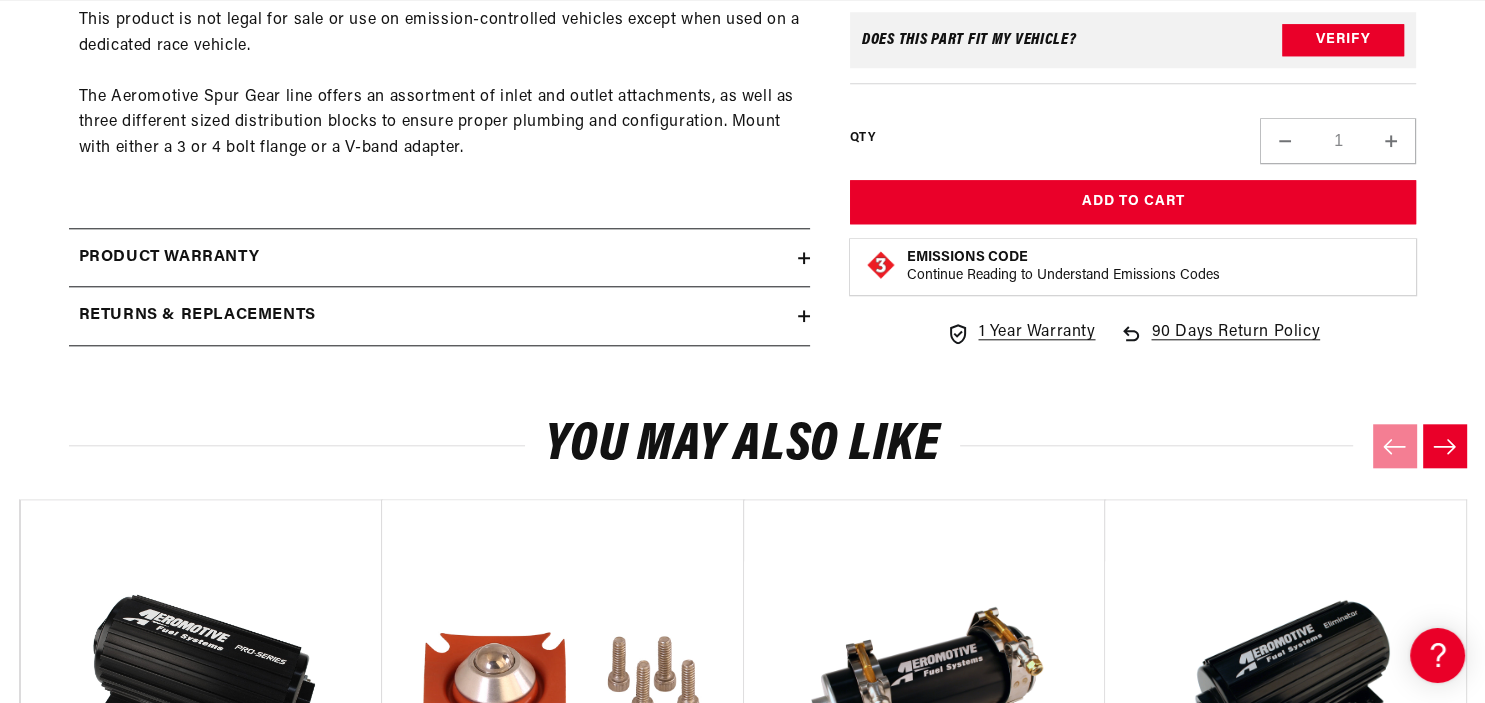 scroll, scrollTop: 2004, scrollLeft: 0, axis: vertical 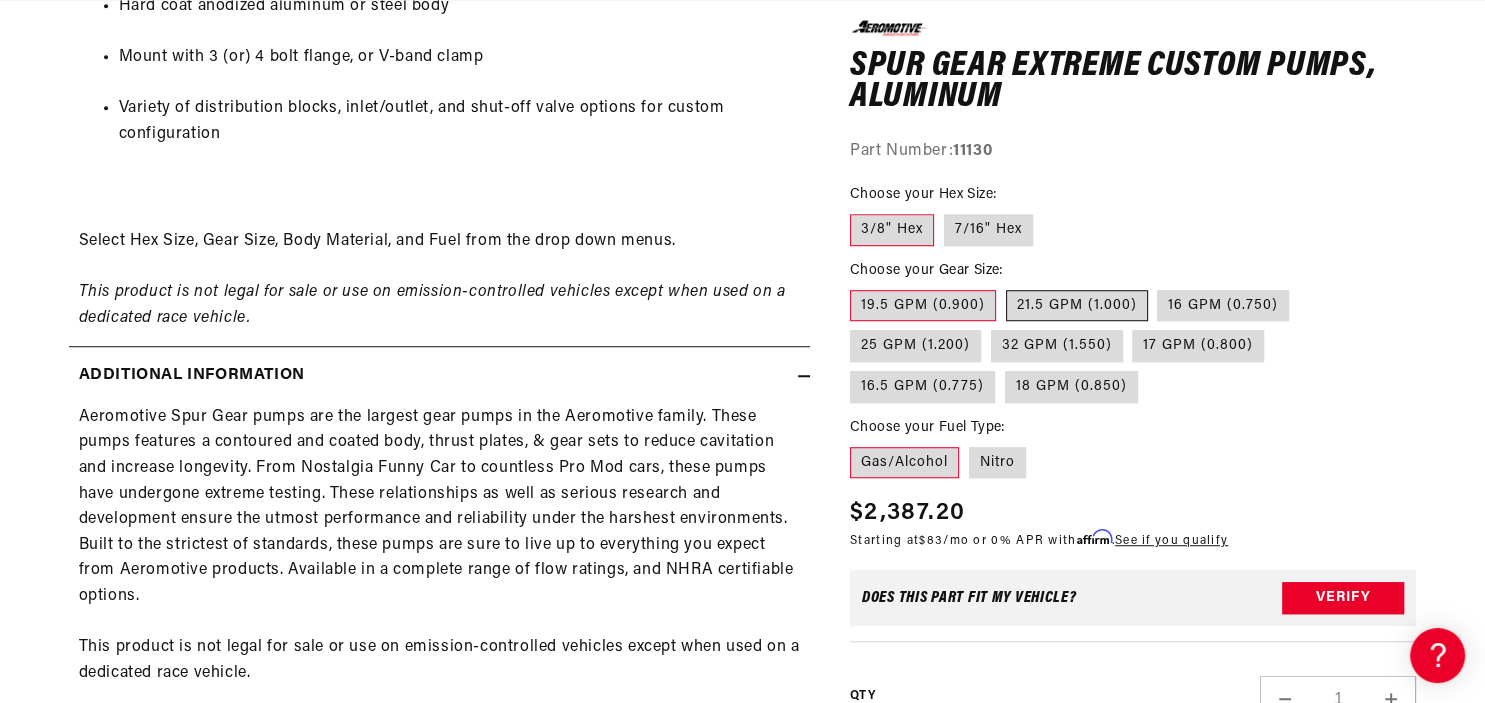 click on "[NUMBER] GPM ([DECIMAL])" at bounding box center (1077, 305) 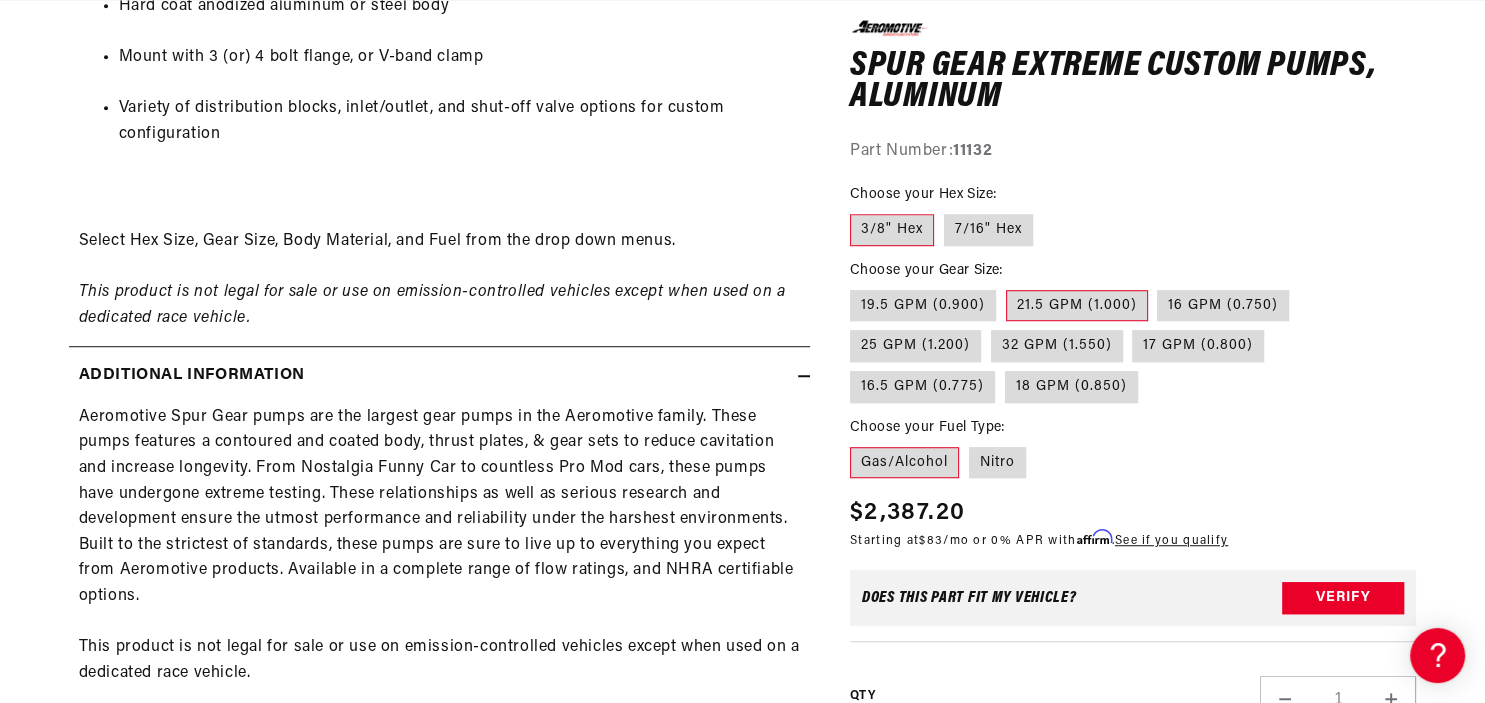 scroll, scrollTop: 1957, scrollLeft: 0, axis: vertical 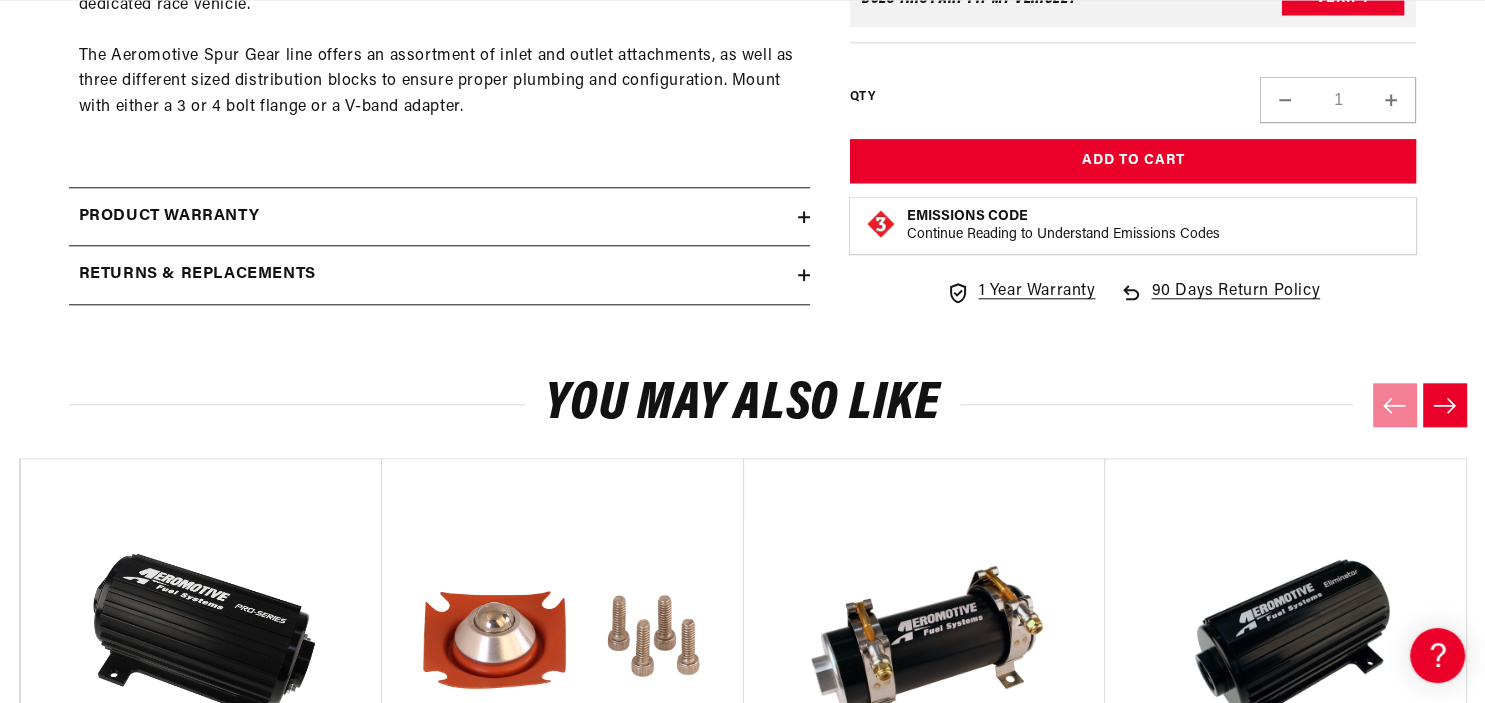 click 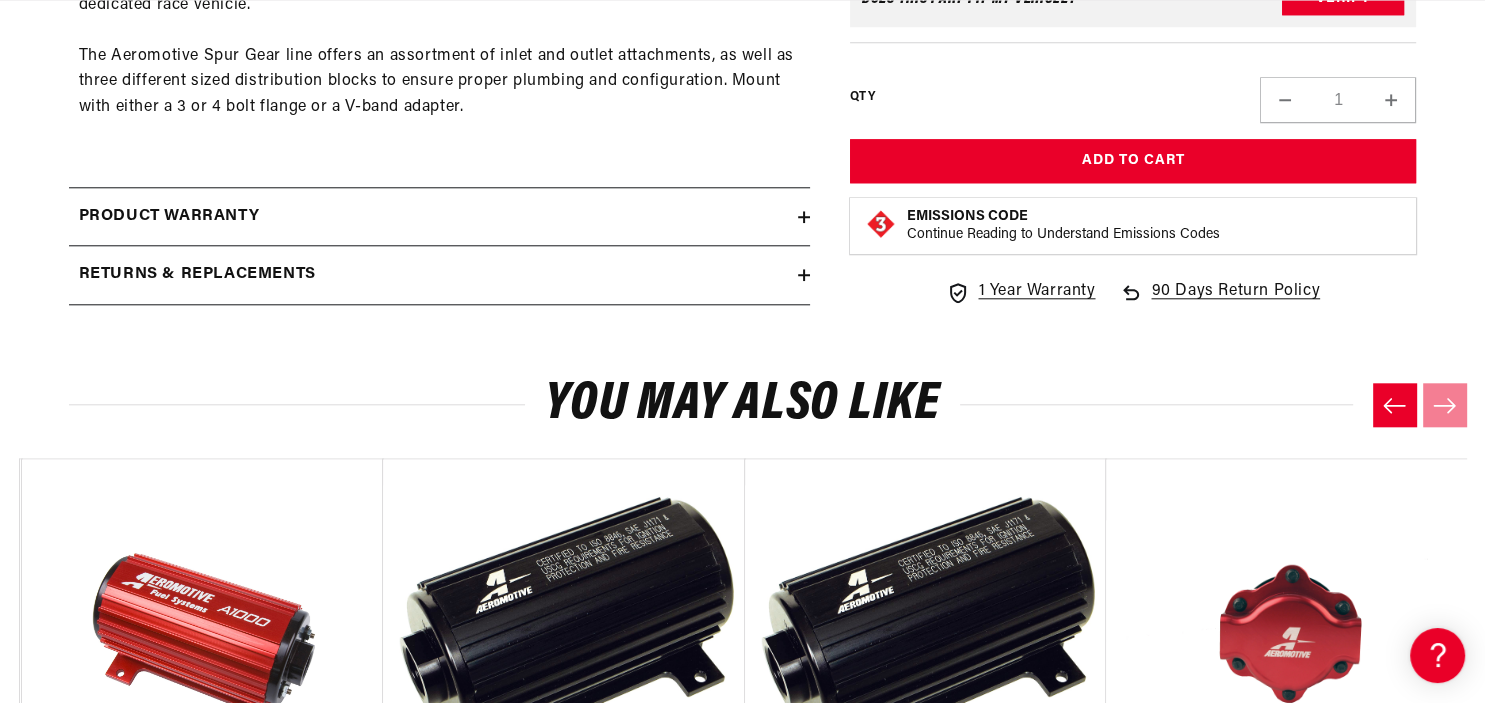 scroll, scrollTop: 0, scrollLeft: 1447, axis: horizontal 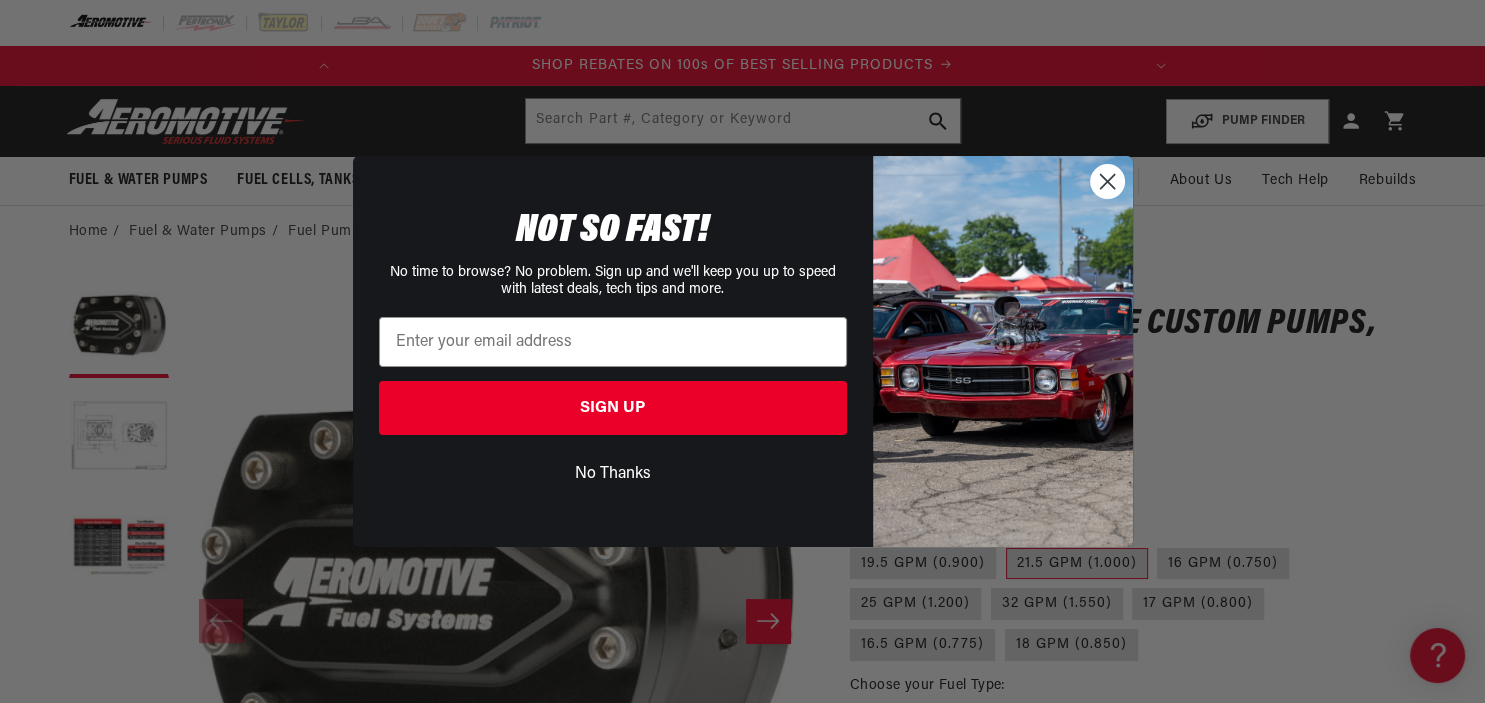 click at bounding box center (1003, 351) 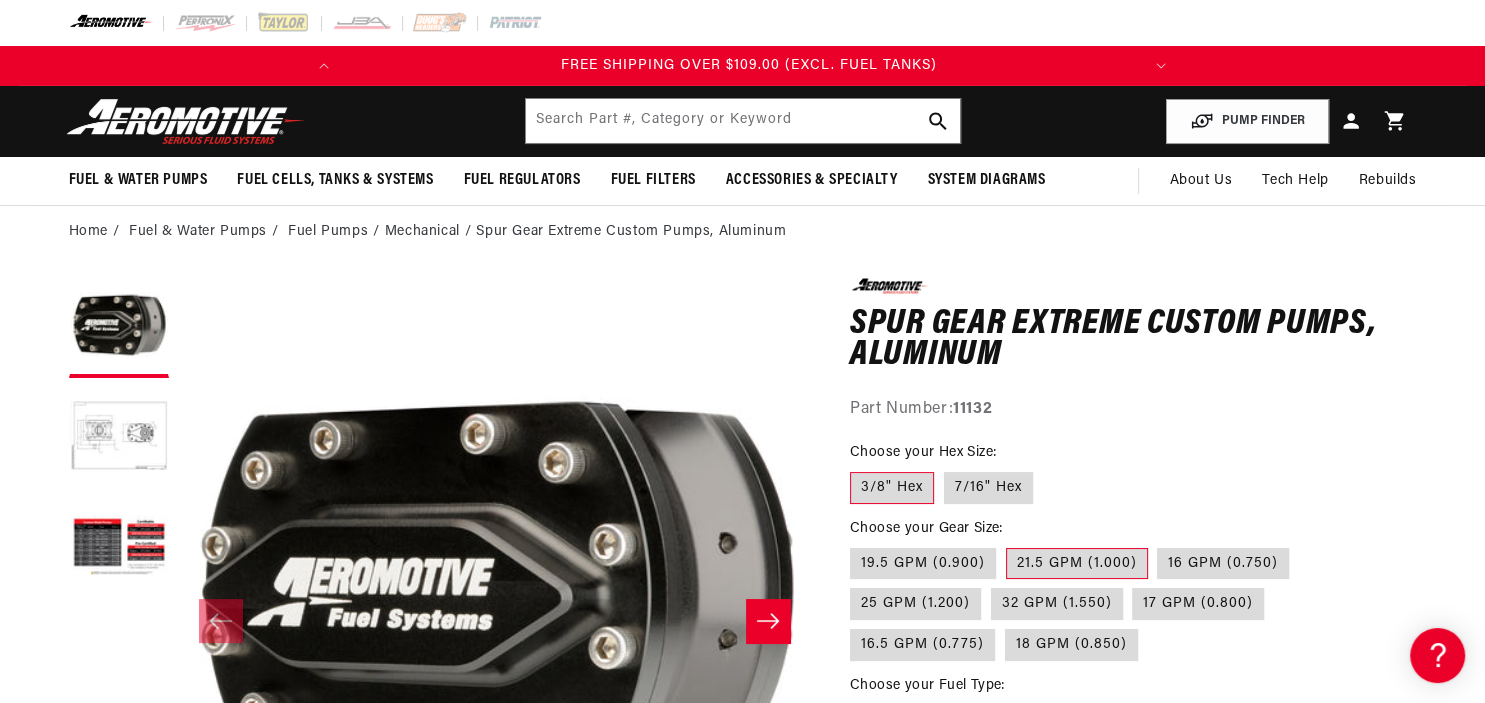 scroll, scrollTop: 0, scrollLeft: 792, axis: horizontal 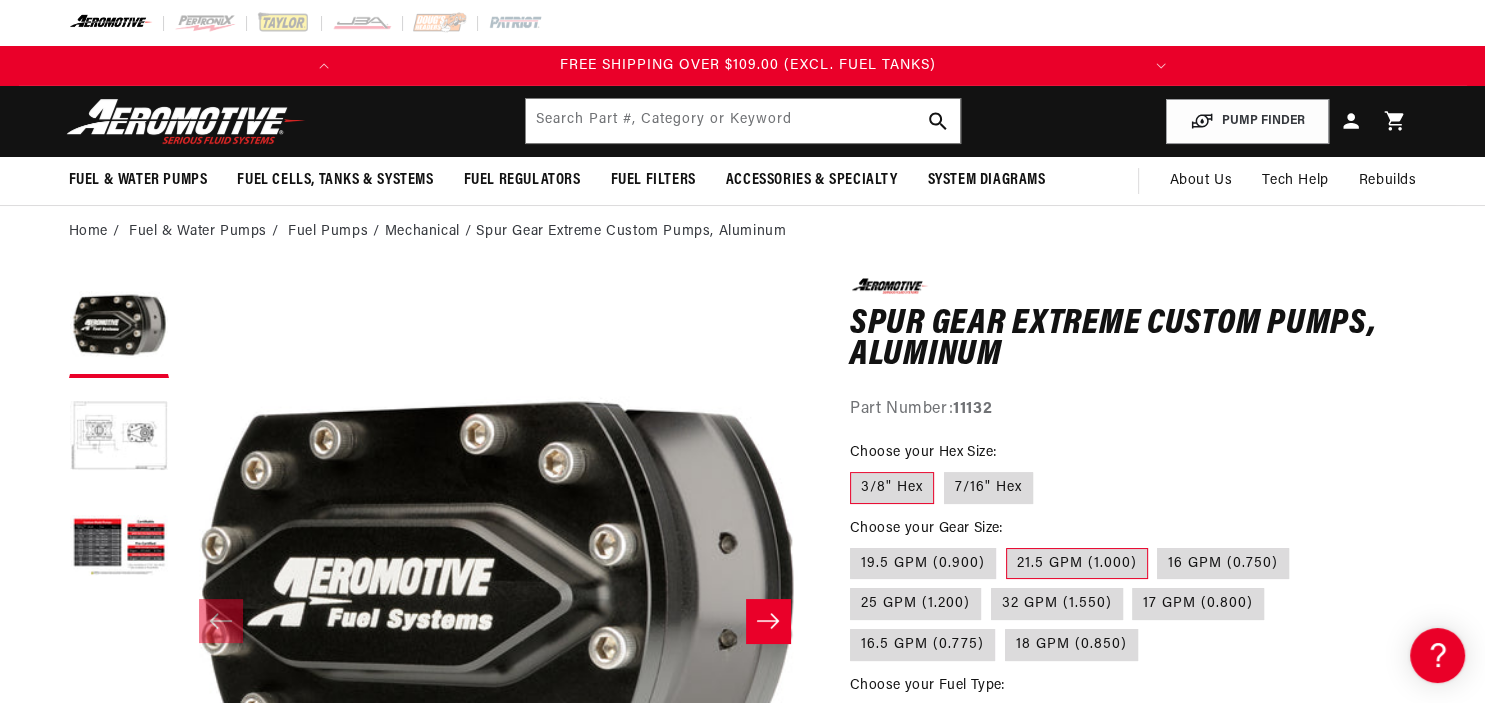 click on "Mechanical" at bounding box center [431, 232] 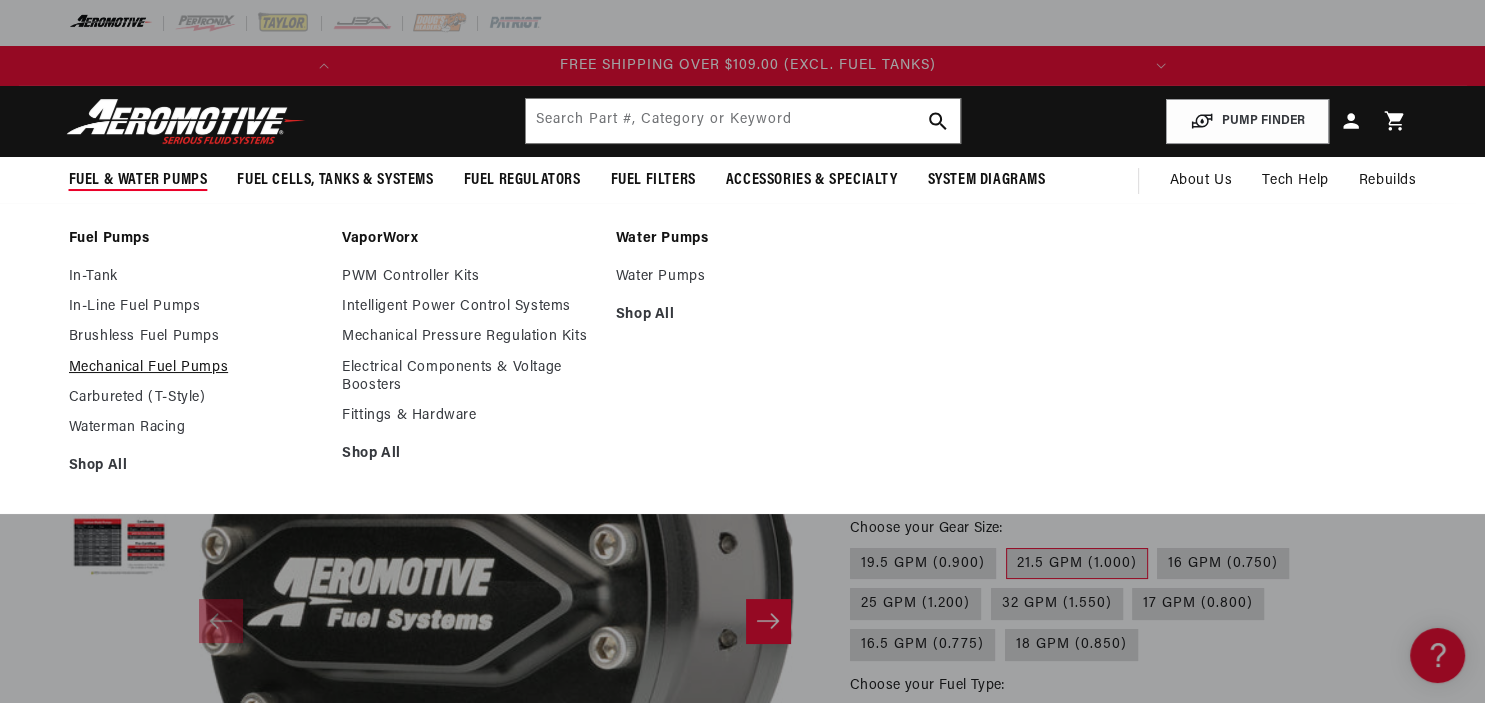 click on "Mechanical Fuel Pumps" at bounding box center (196, 368) 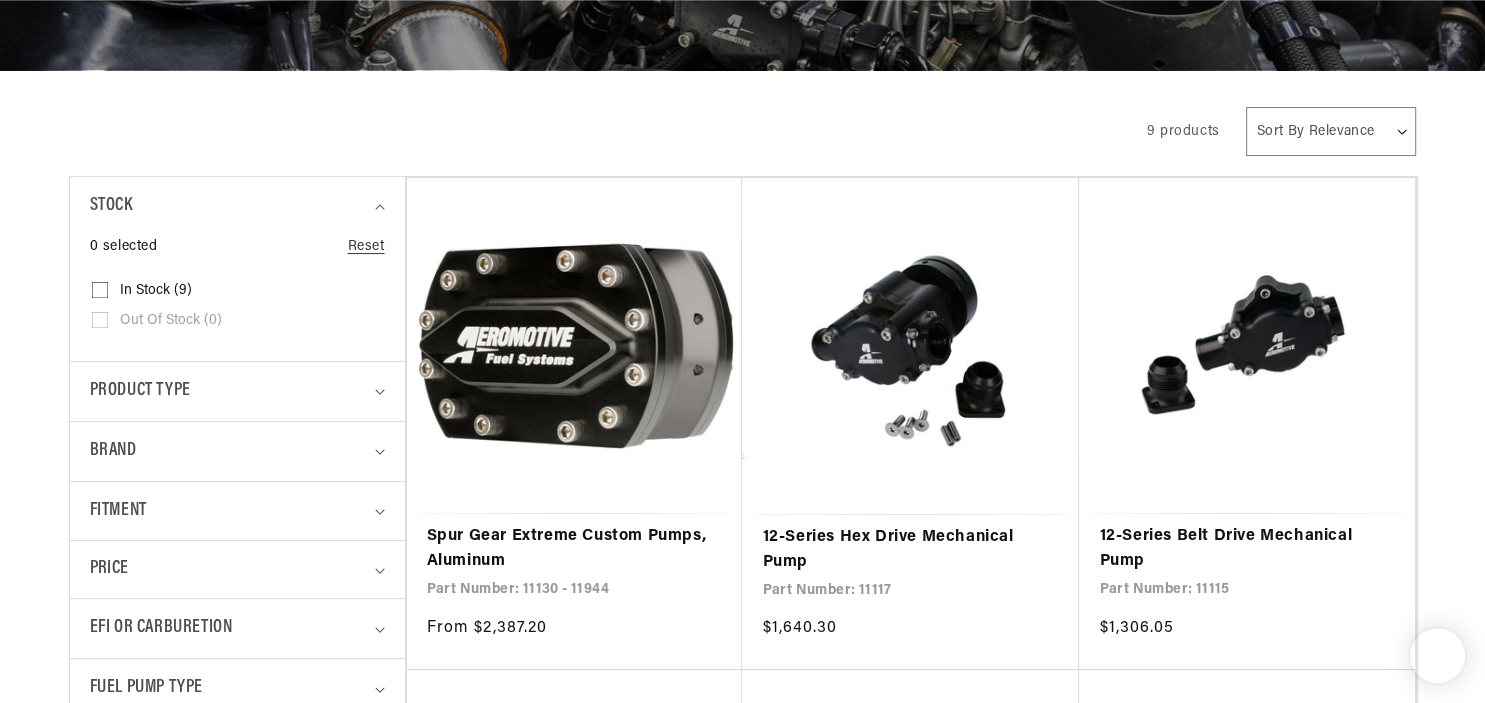 scroll, scrollTop: 668, scrollLeft: 0, axis: vertical 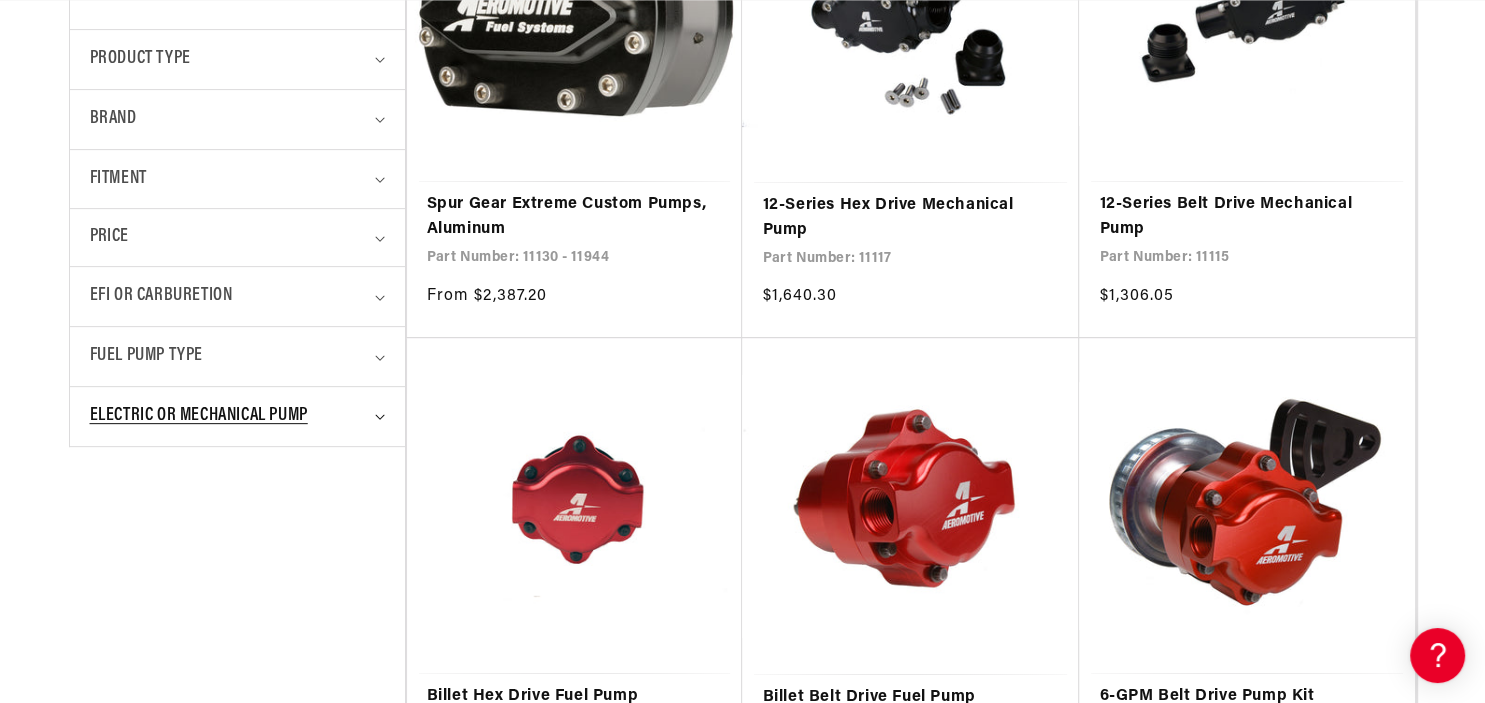 click on "Electric or Mechanical Pump" at bounding box center [199, 416] 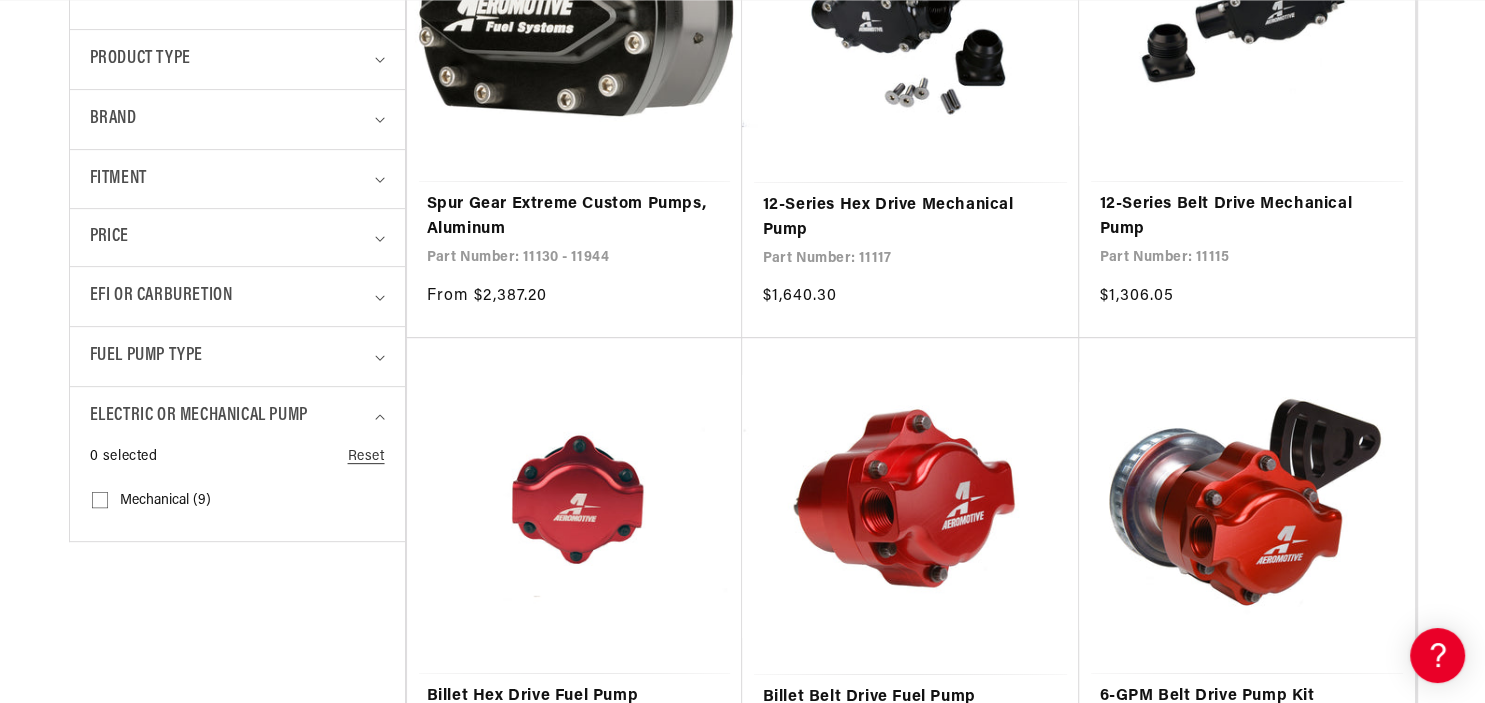 click on "Stock
0 selected
Reset
Stock
In stock (9)
In stock (9 products)
Out of stock (0) In stock (9)" at bounding box center [237, 583] 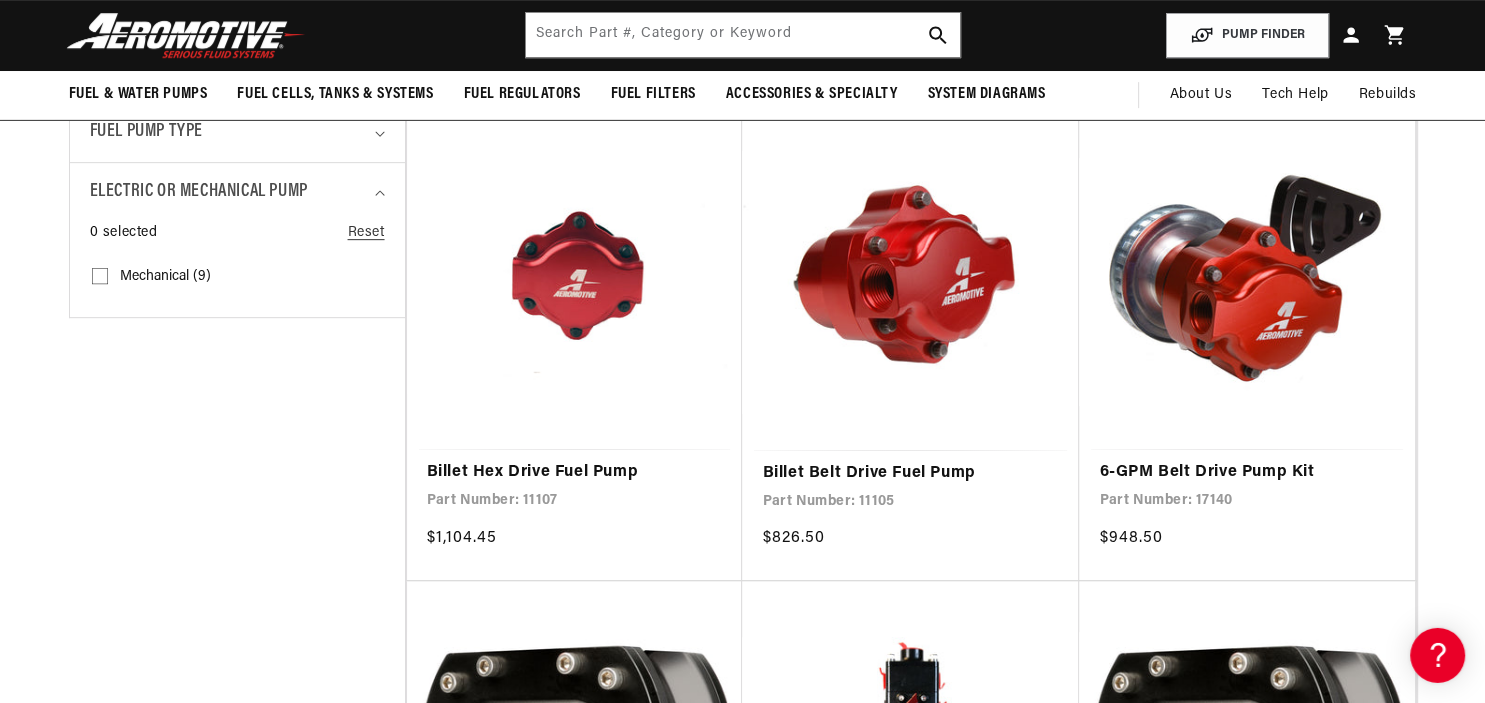 scroll, scrollTop: 396, scrollLeft: 0, axis: vertical 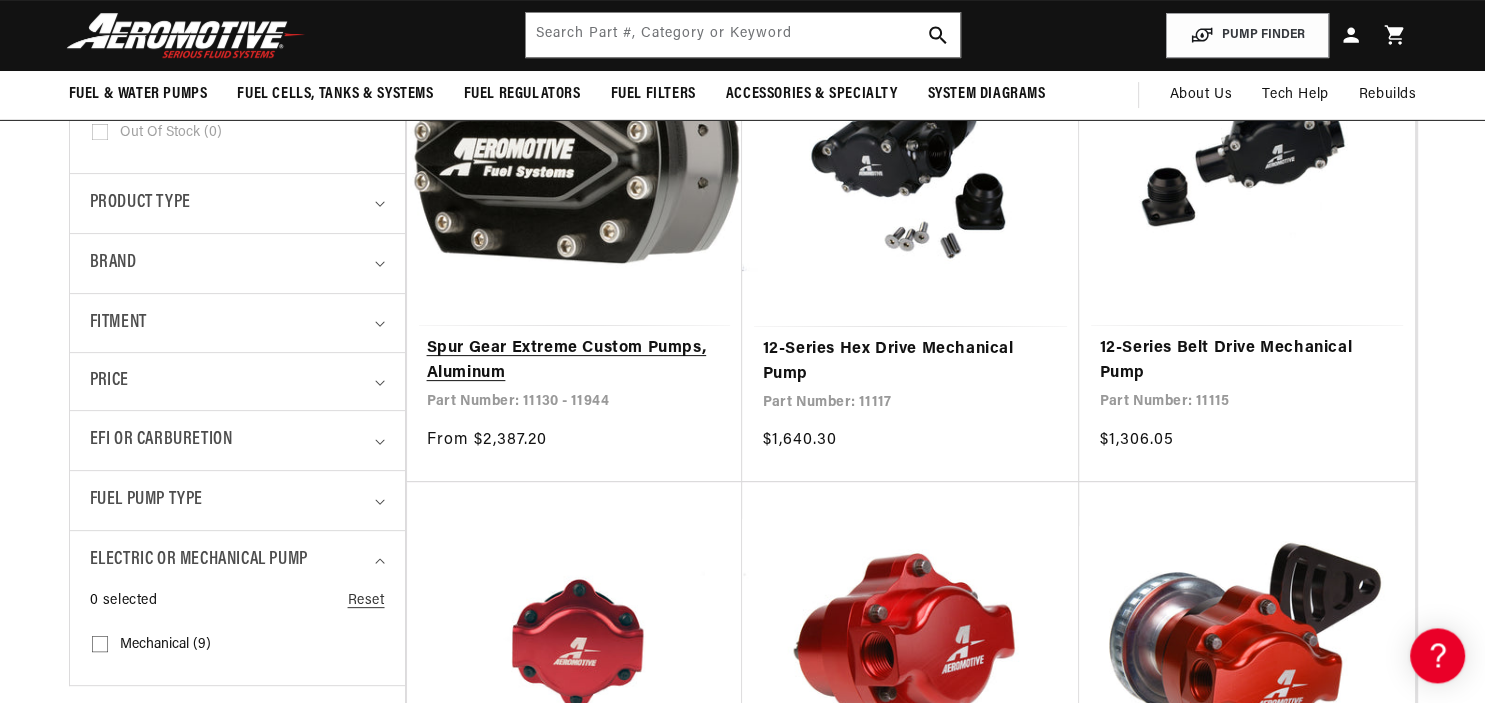 click on "Spur Gear Extreme Custom Pumps, Aluminum" at bounding box center [575, 361] 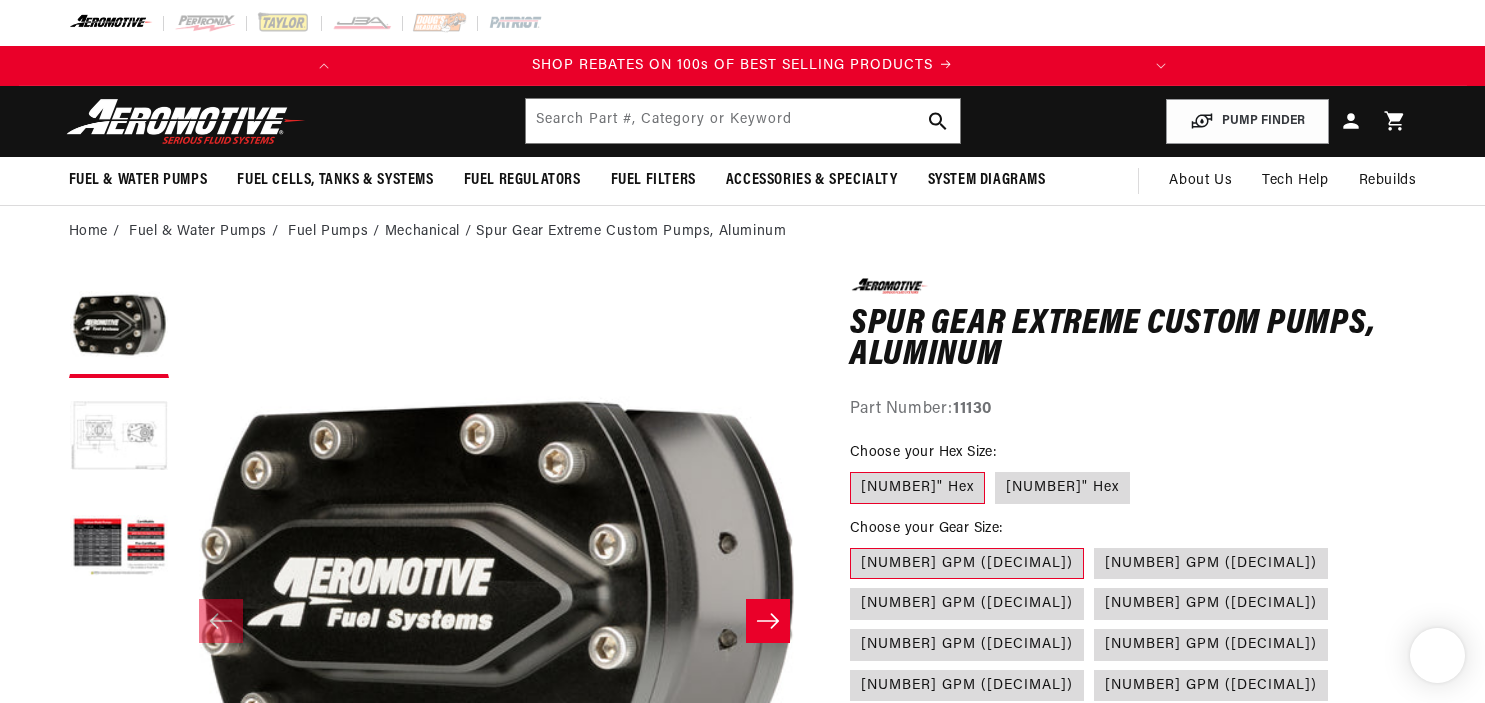 scroll, scrollTop: 0, scrollLeft: 0, axis: both 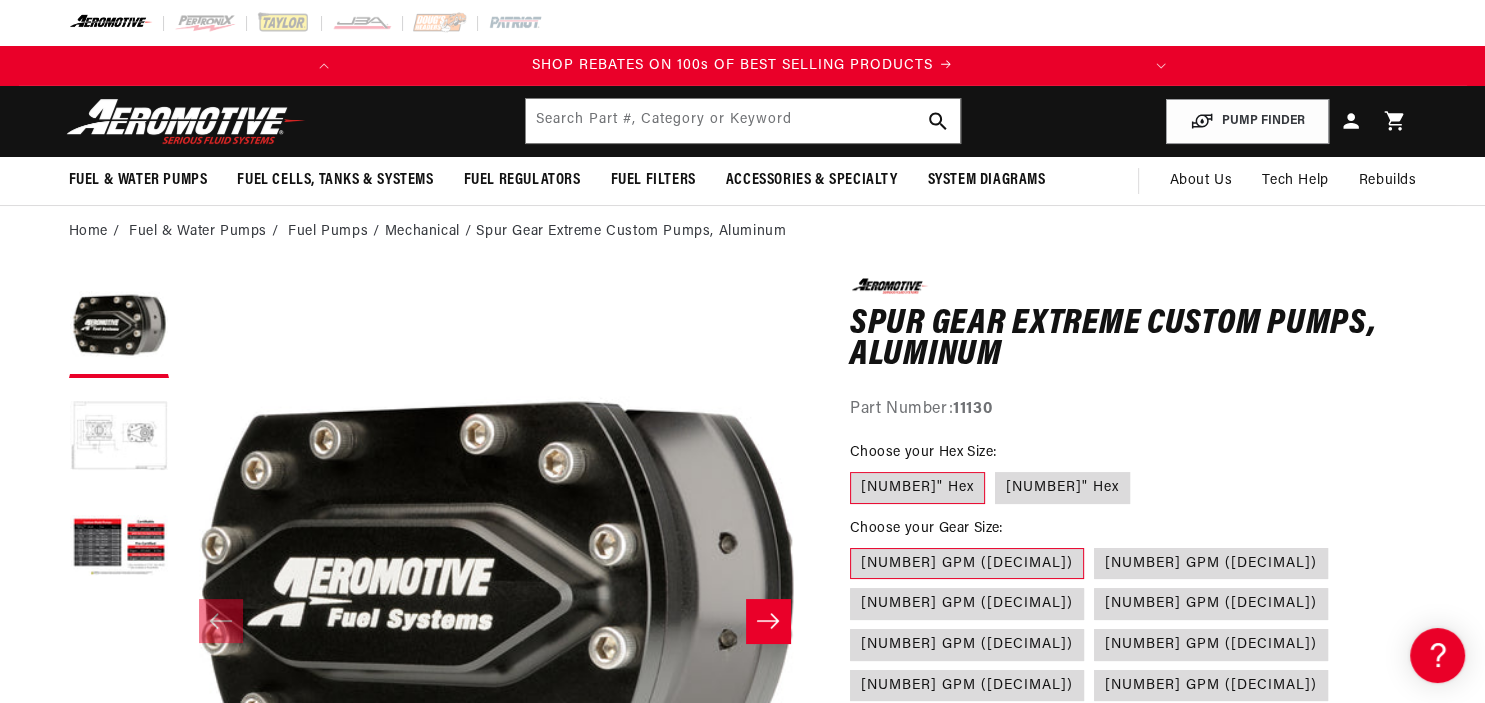 click at bounding box center (119, 438) 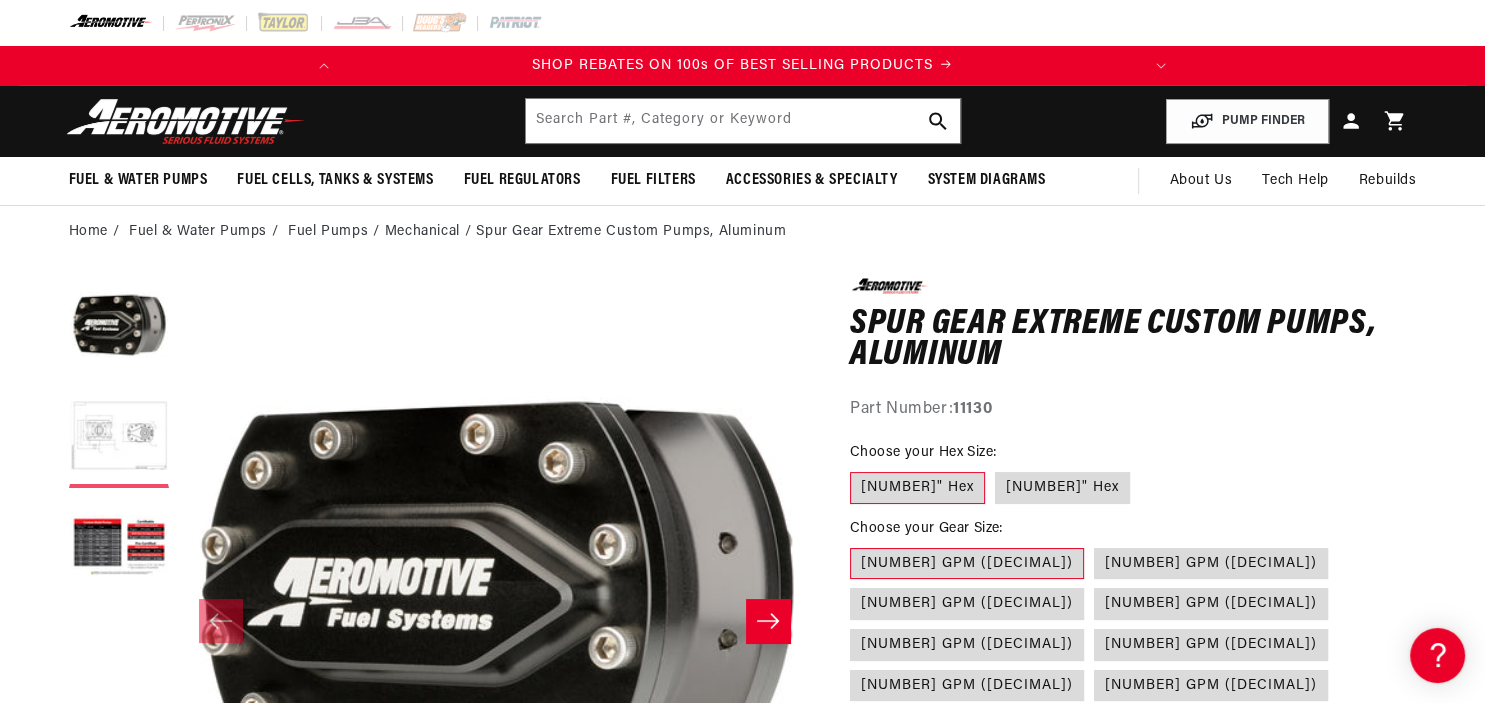 scroll, scrollTop: 0, scrollLeft: 446, axis: horizontal 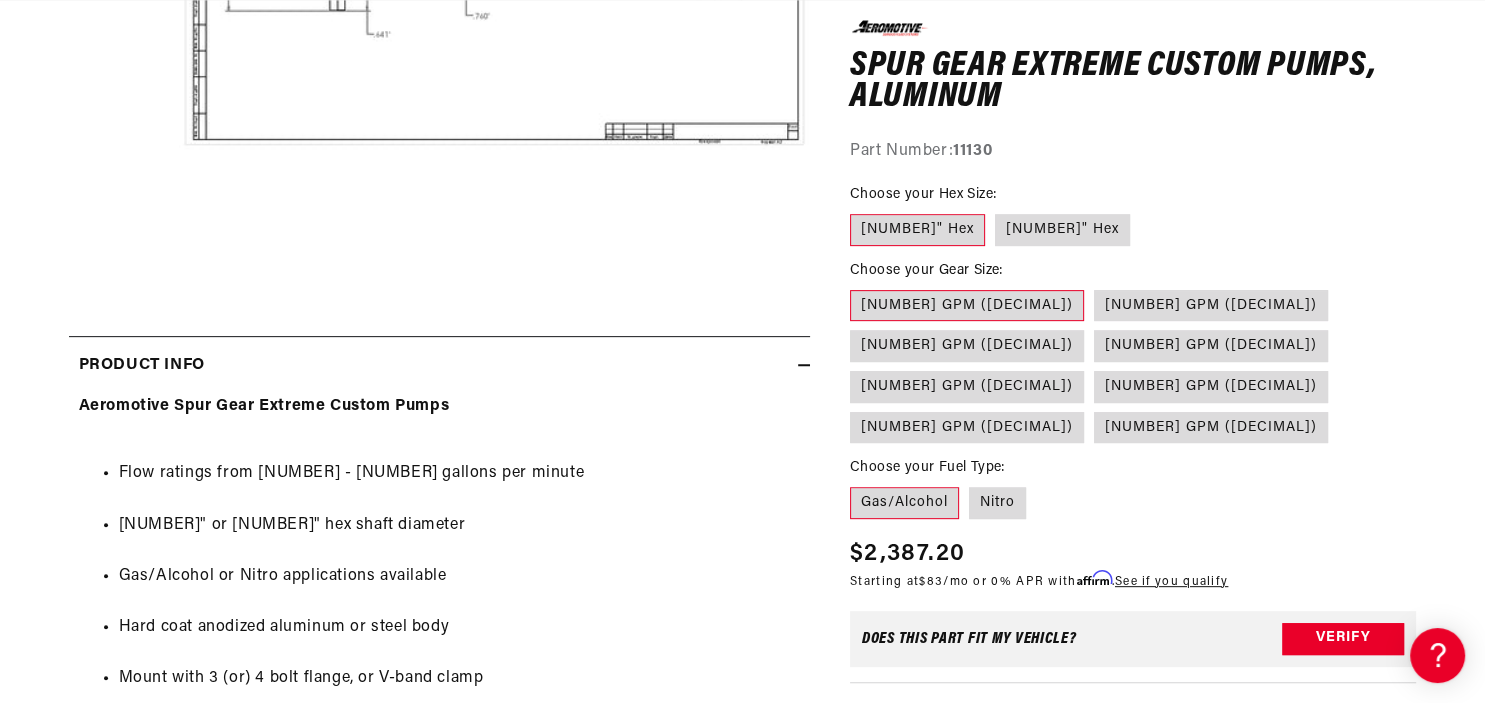 click on "Gas/Alcohol" at bounding box center (904, 503) 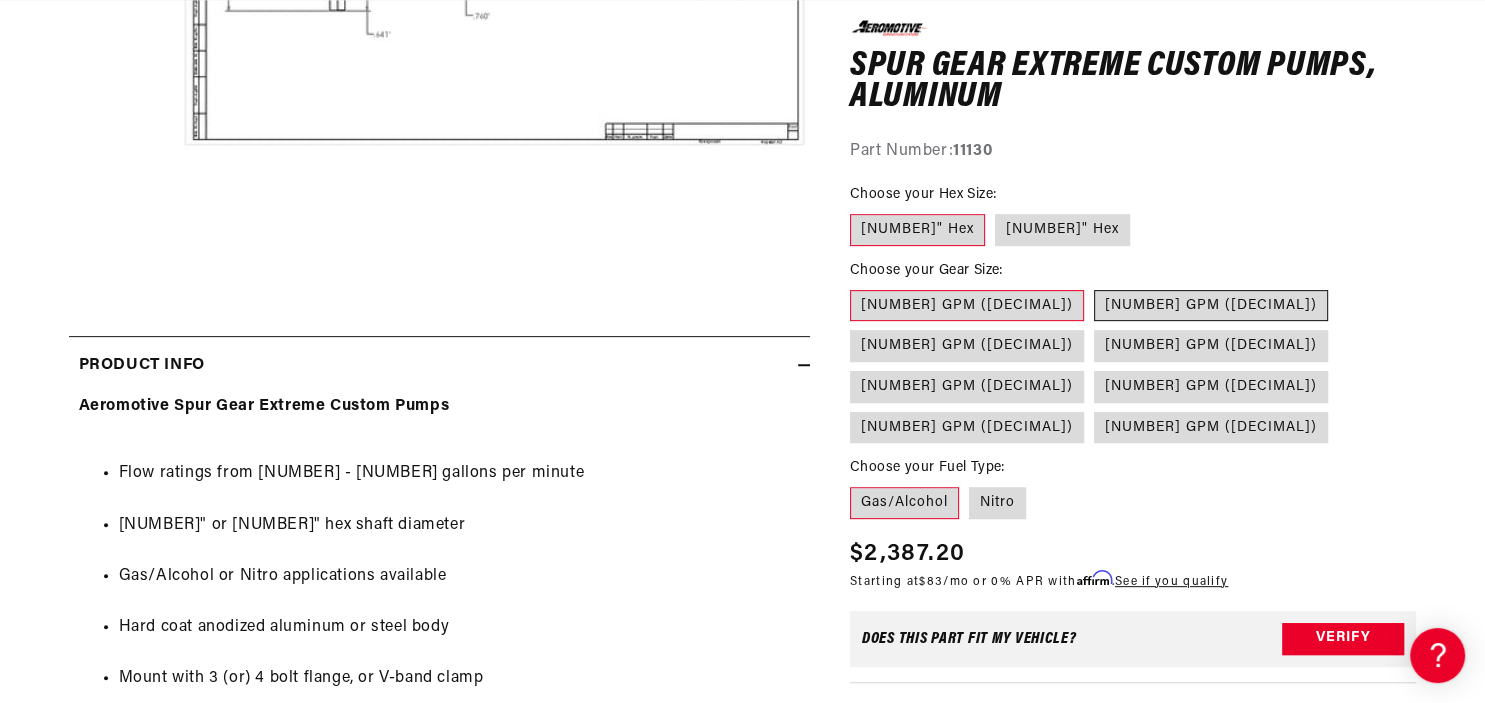 click on "[NUMBER] GPM ([DECIMAL])" at bounding box center (1211, 305) 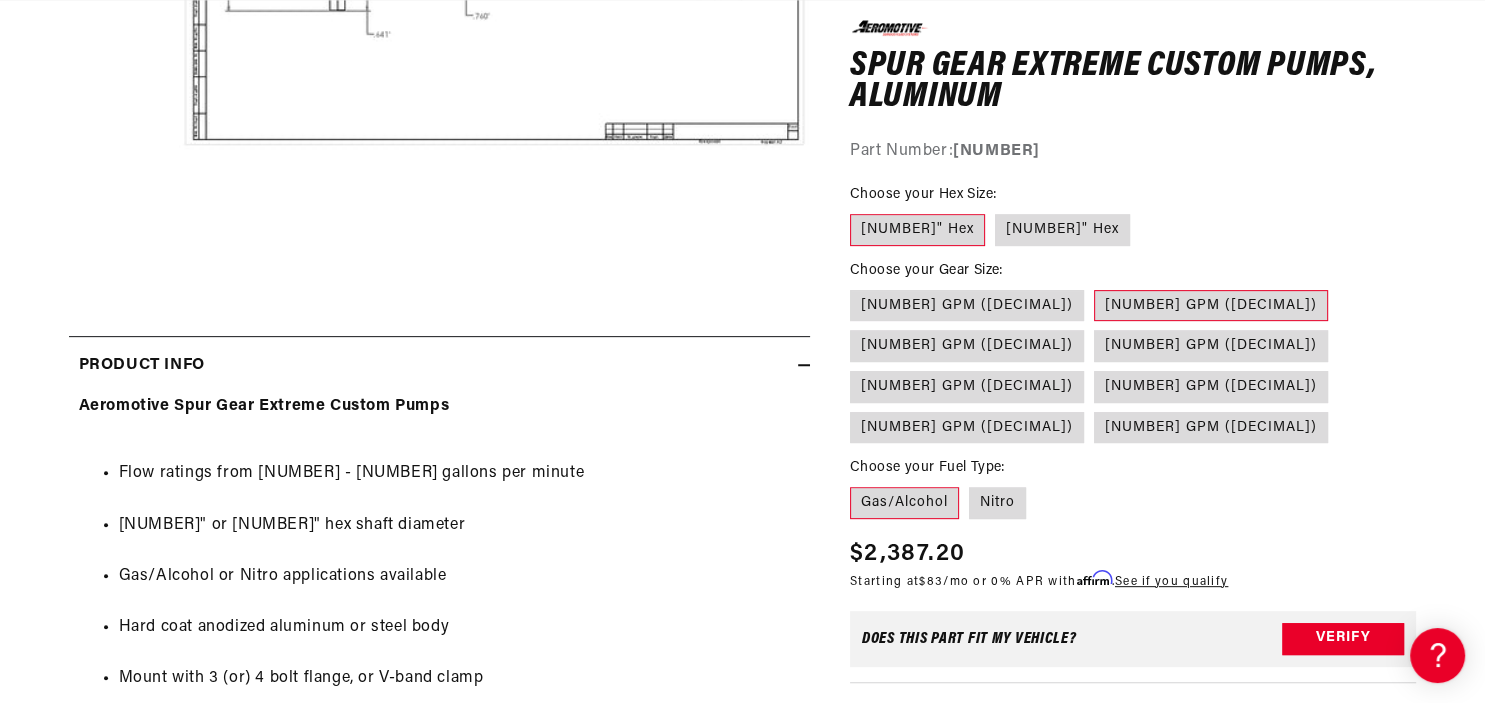 click on "[NUMBER]" Hex" at bounding box center [917, 230] 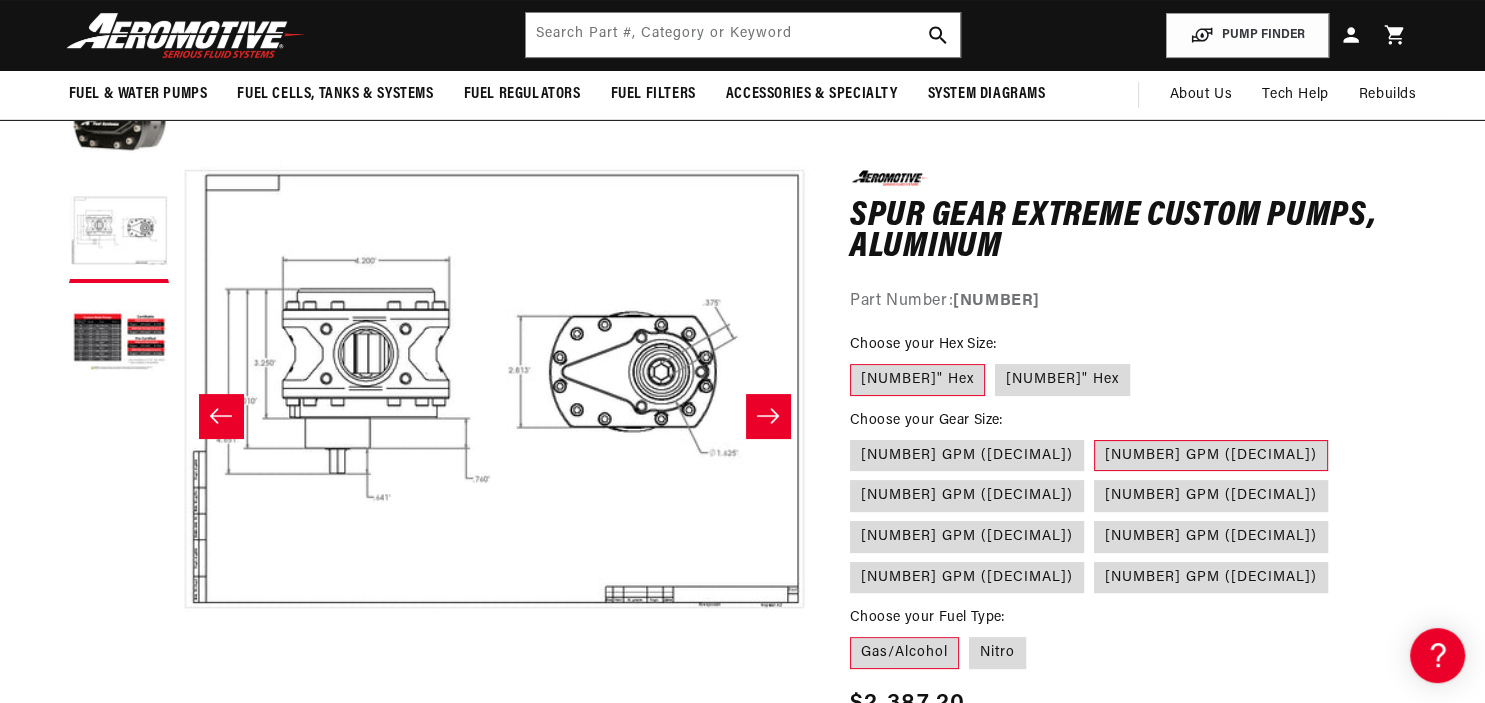 scroll, scrollTop: 217, scrollLeft: 0, axis: vertical 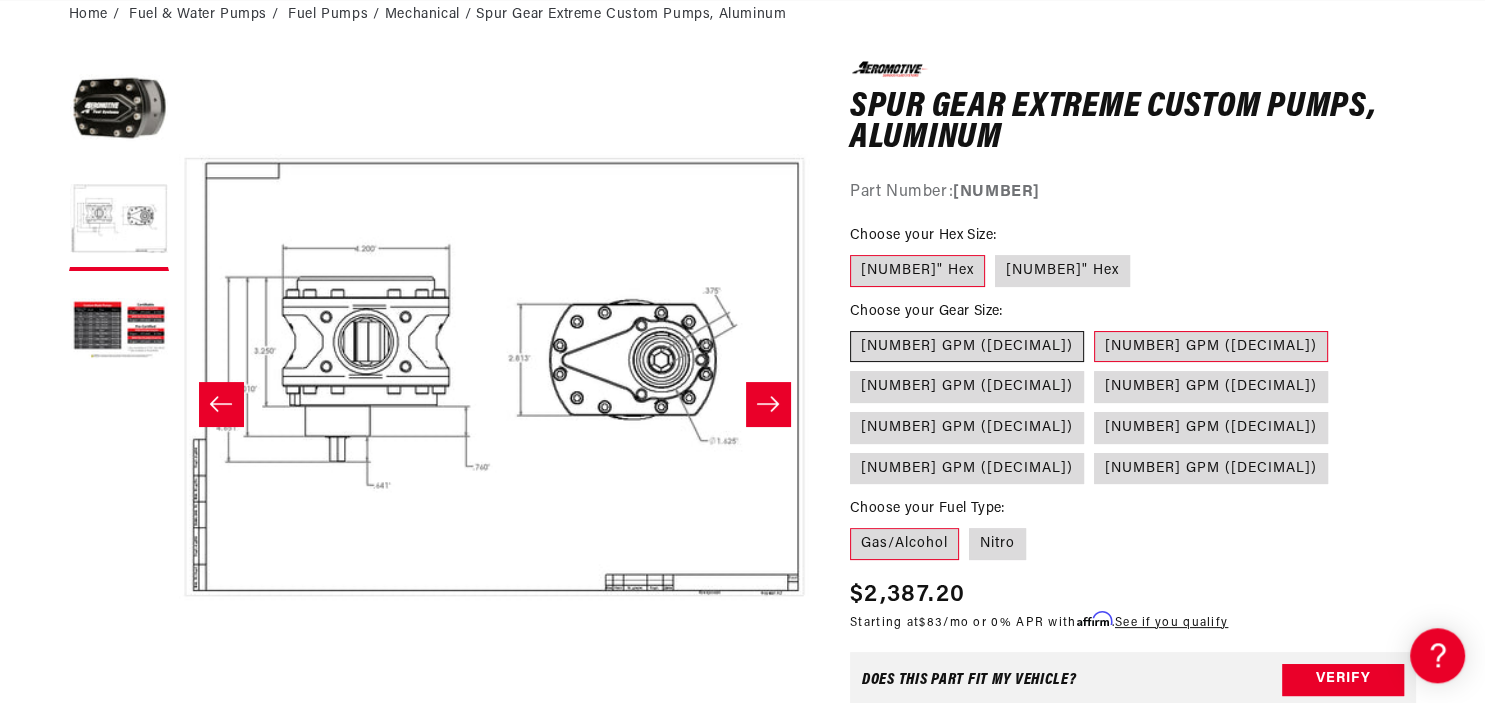 click on "[NUMBER] GPM ([DECIMAL])" at bounding box center [967, 347] 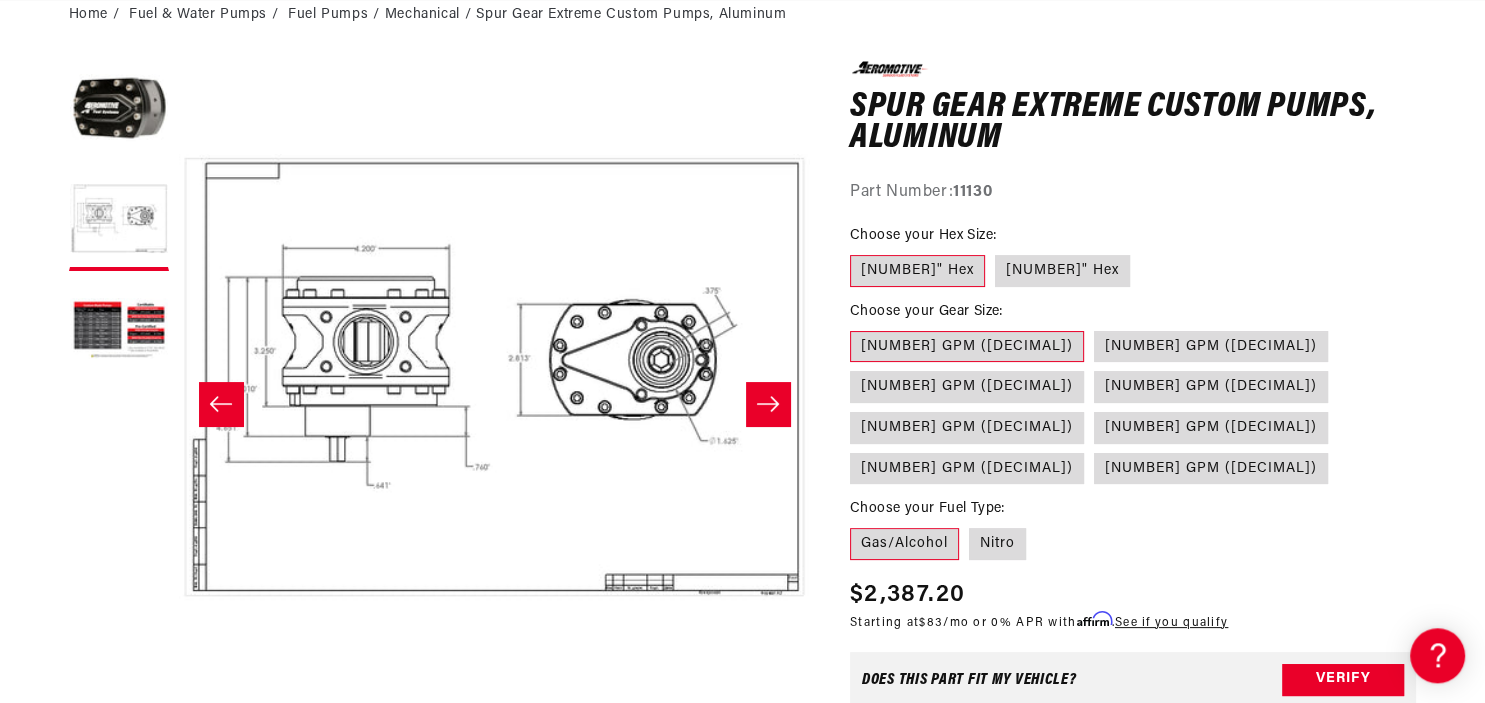 scroll, scrollTop: 0, scrollLeft: 792, axis: horizontal 